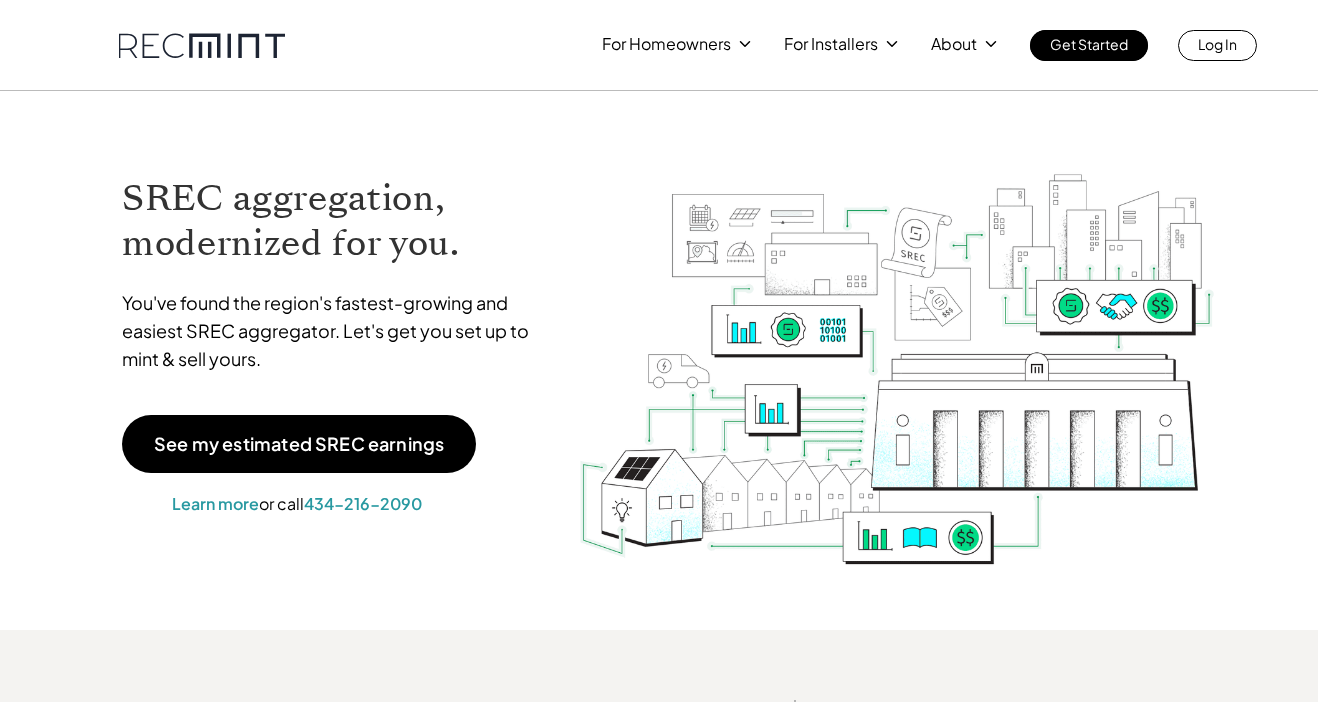 scroll, scrollTop: 0, scrollLeft: 0, axis: both 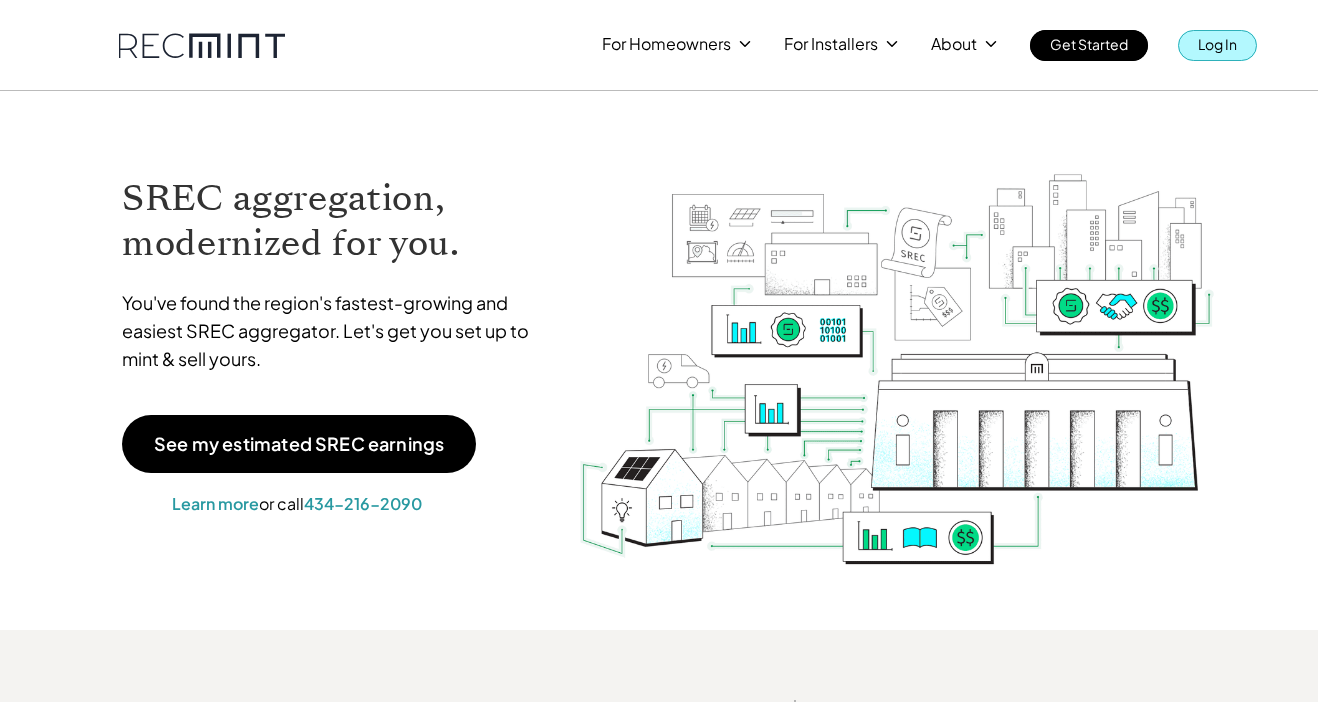 click on "Log In" at bounding box center [1217, 45] 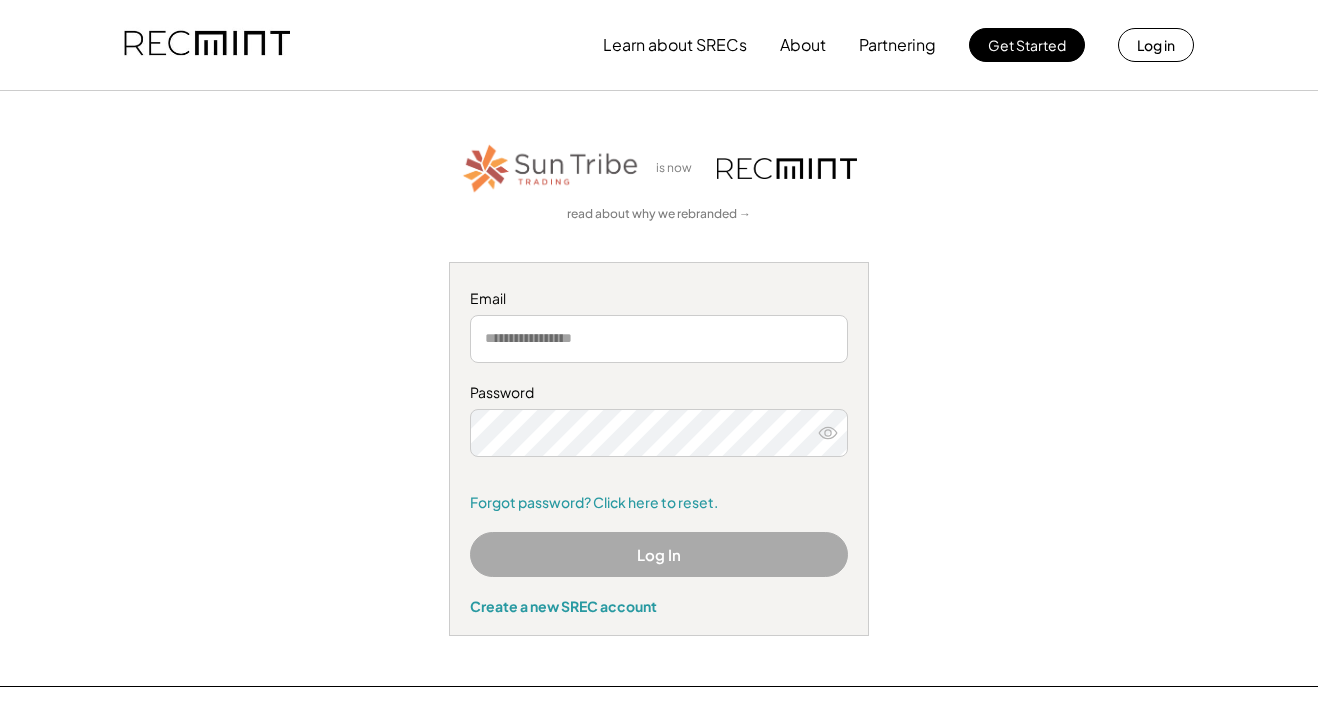 scroll, scrollTop: 0, scrollLeft: 0, axis: both 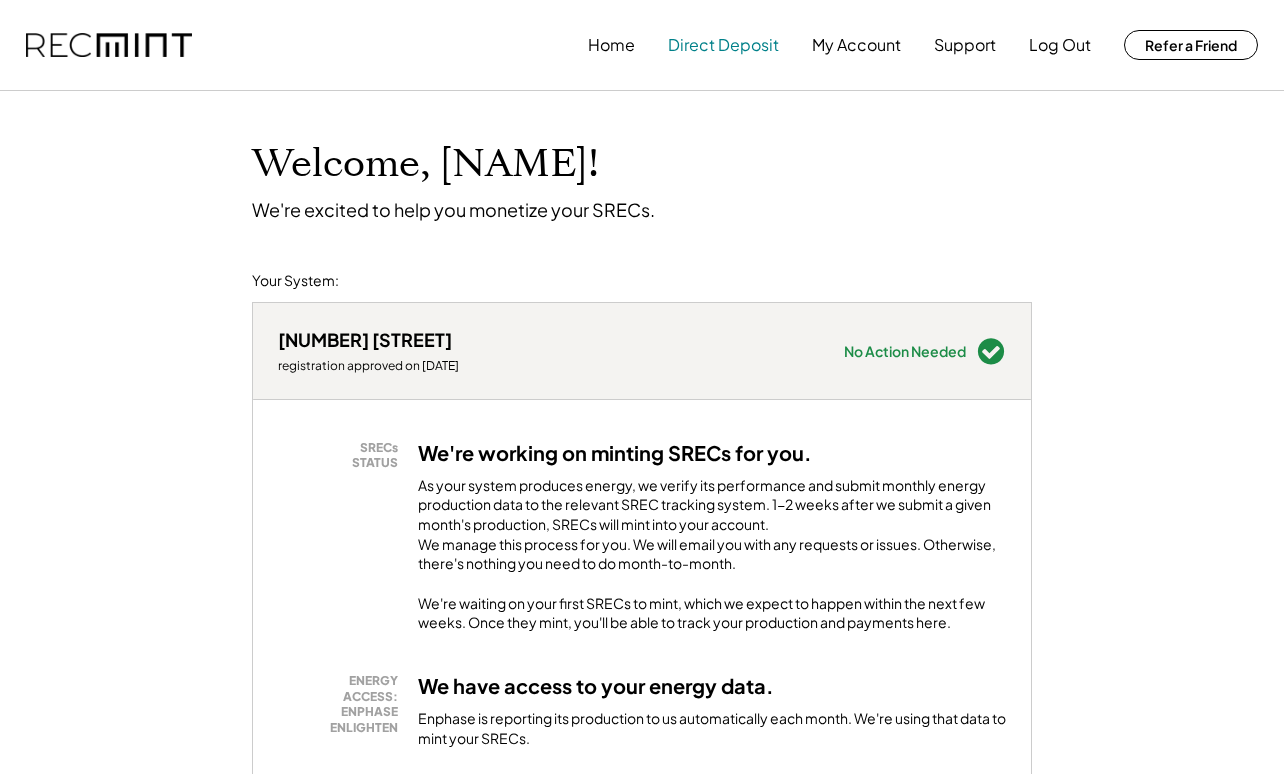 click on "Direct Deposit" at bounding box center (723, 45) 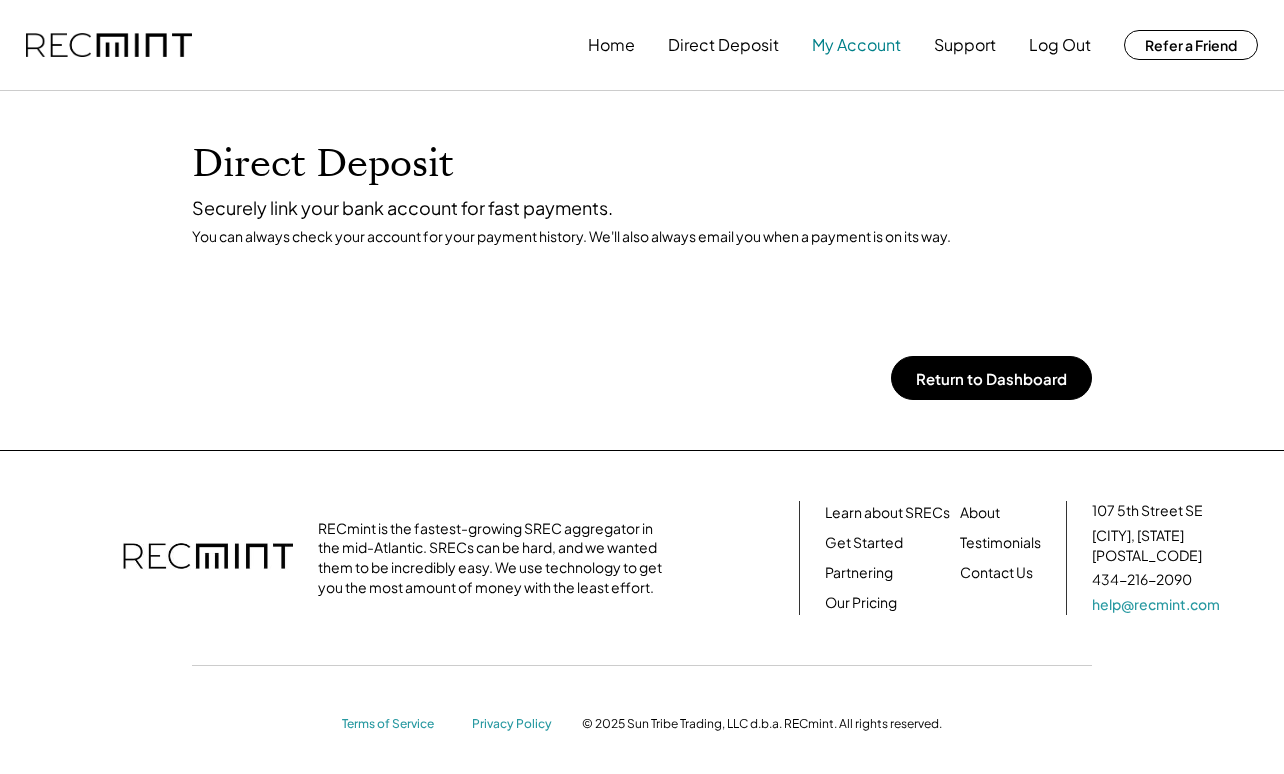 scroll, scrollTop: 0, scrollLeft: 0, axis: both 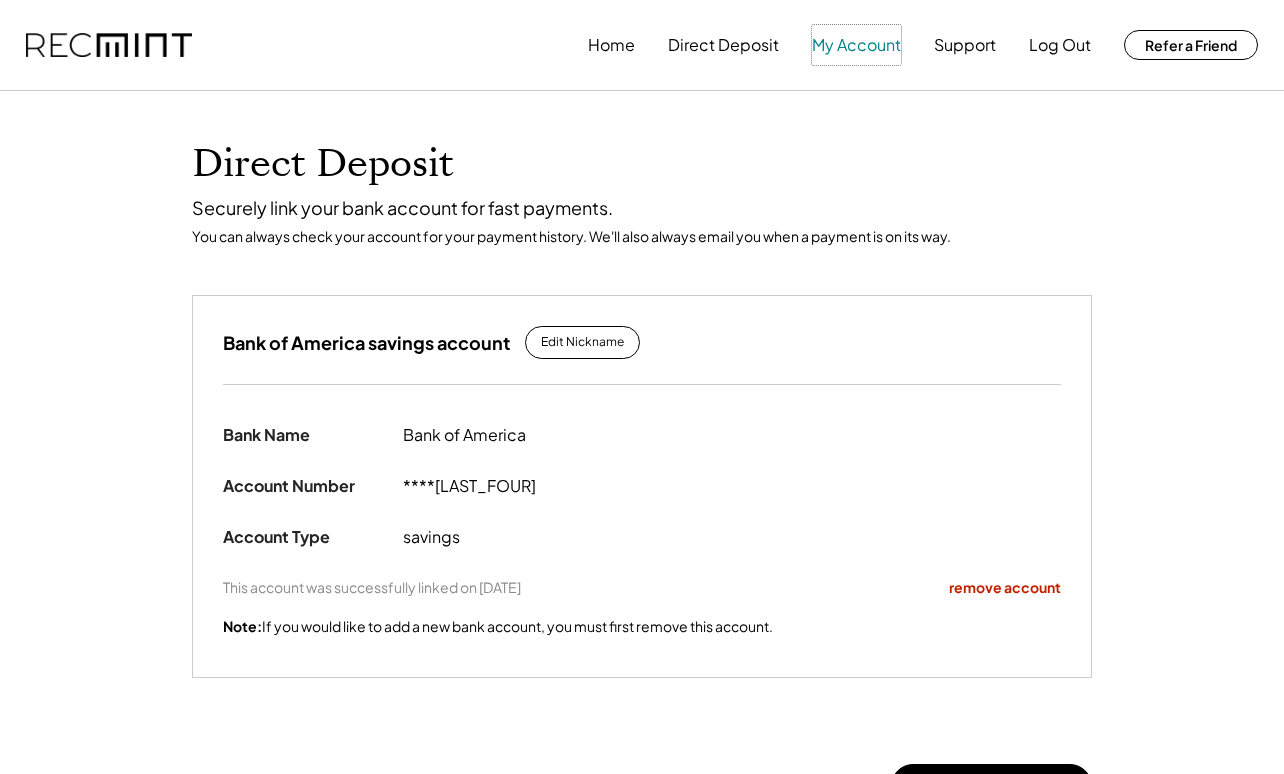 click on "My Account" at bounding box center (856, 45) 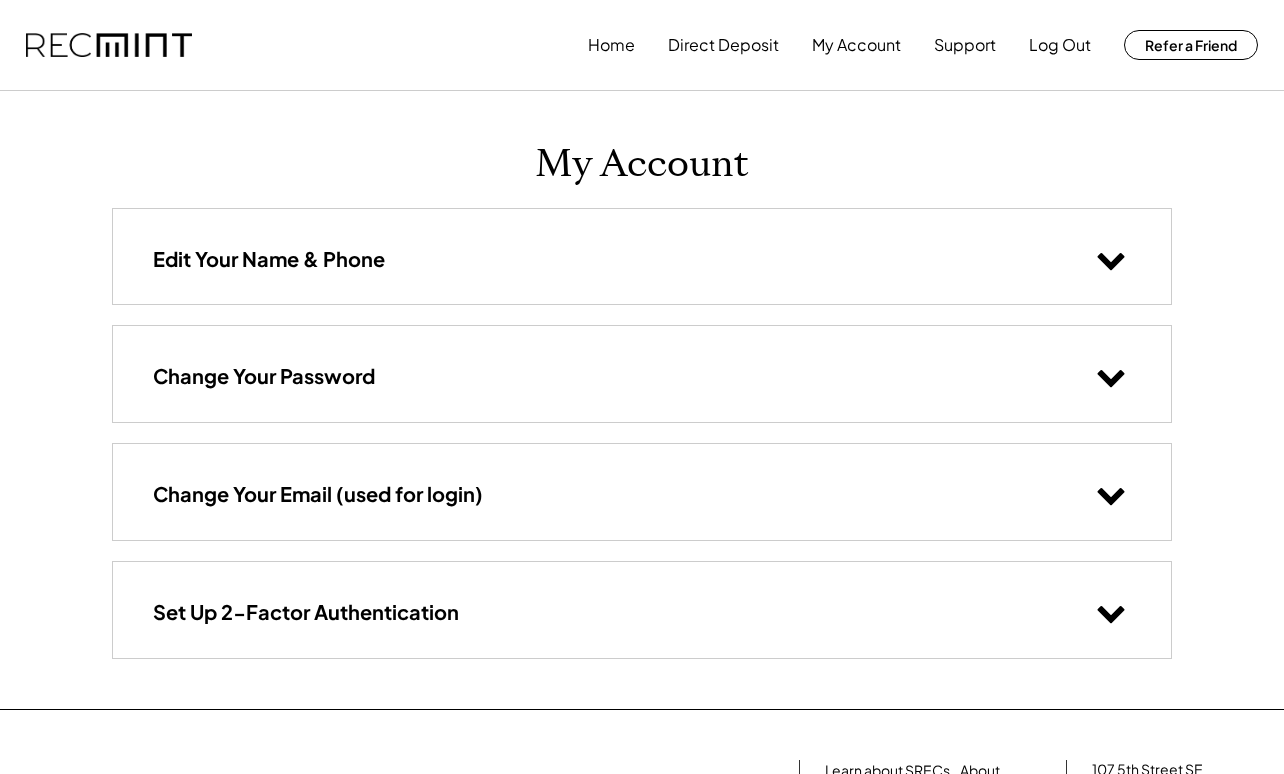 scroll, scrollTop: 0, scrollLeft: 0, axis: both 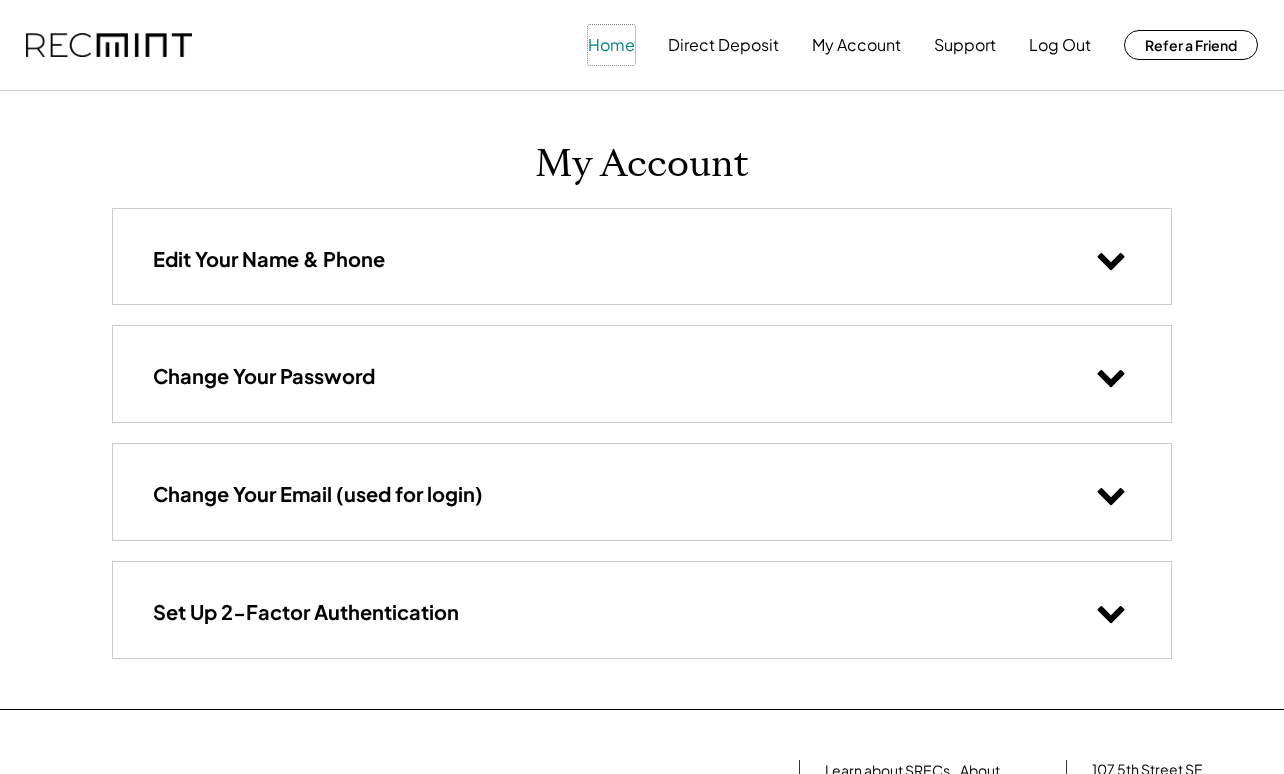 click on "Home" at bounding box center (611, 45) 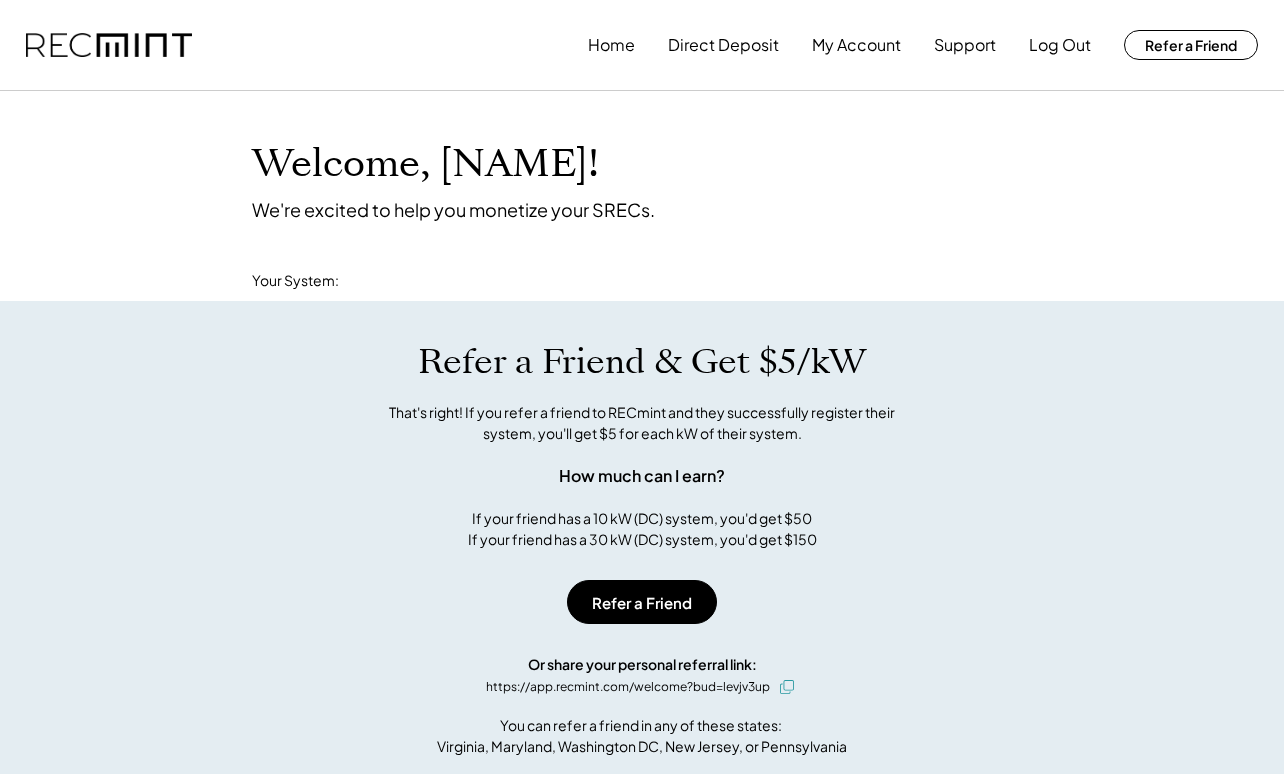 scroll, scrollTop: 0, scrollLeft: 0, axis: both 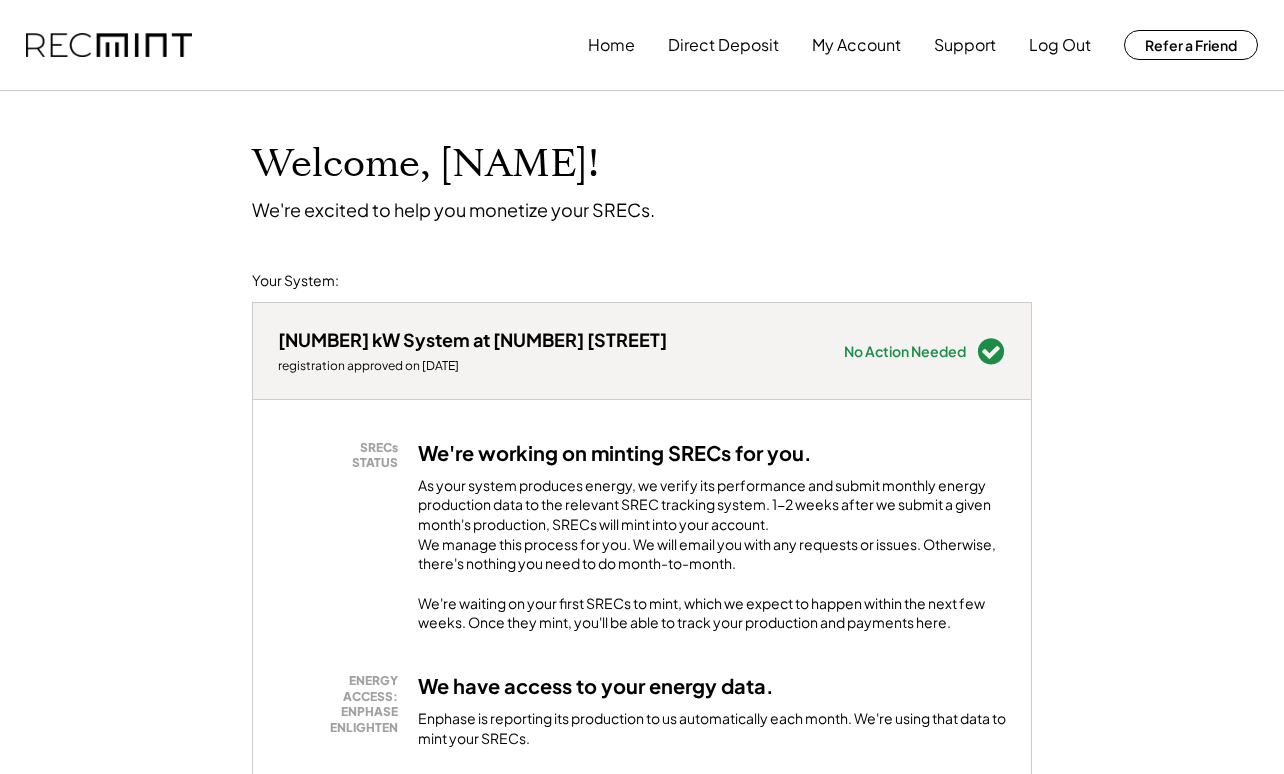 click on "[NUMBER] kW System at [NUMBER] [STREET]" at bounding box center [472, 339] 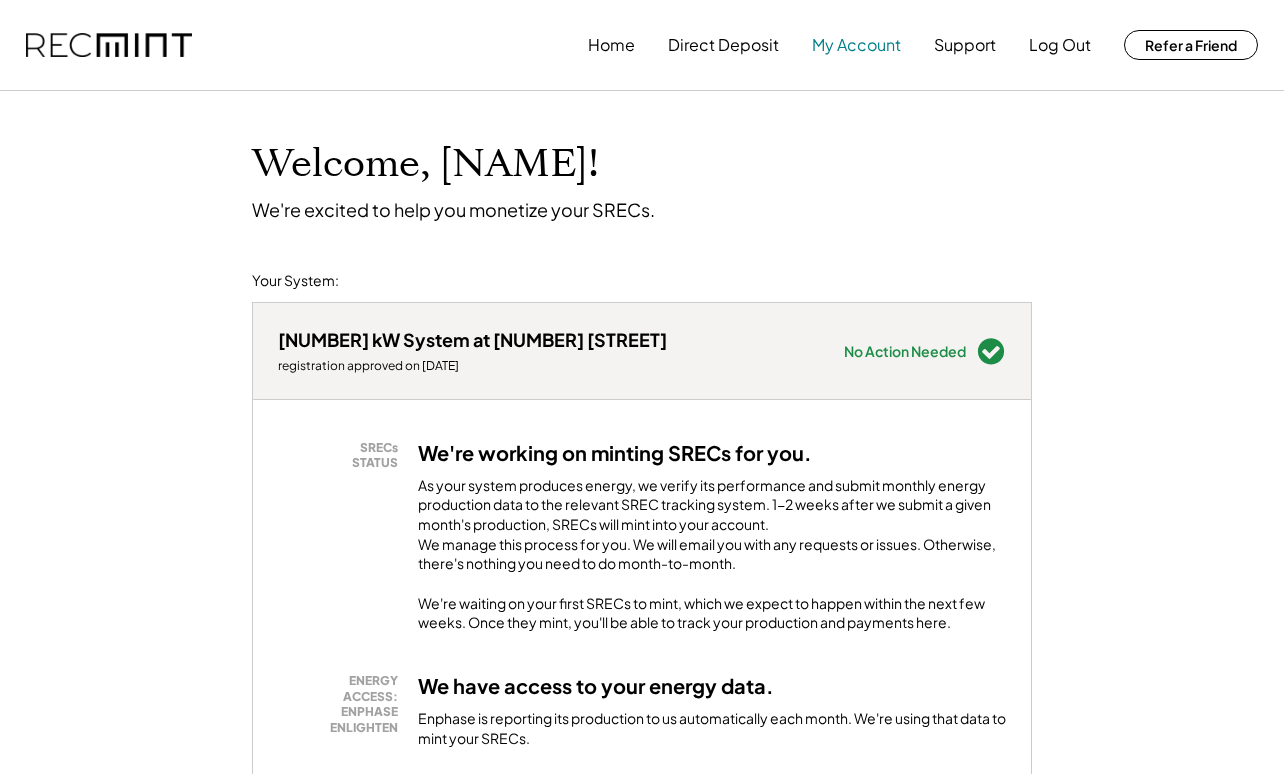 click on "My Account" at bounding box center (856, 45) 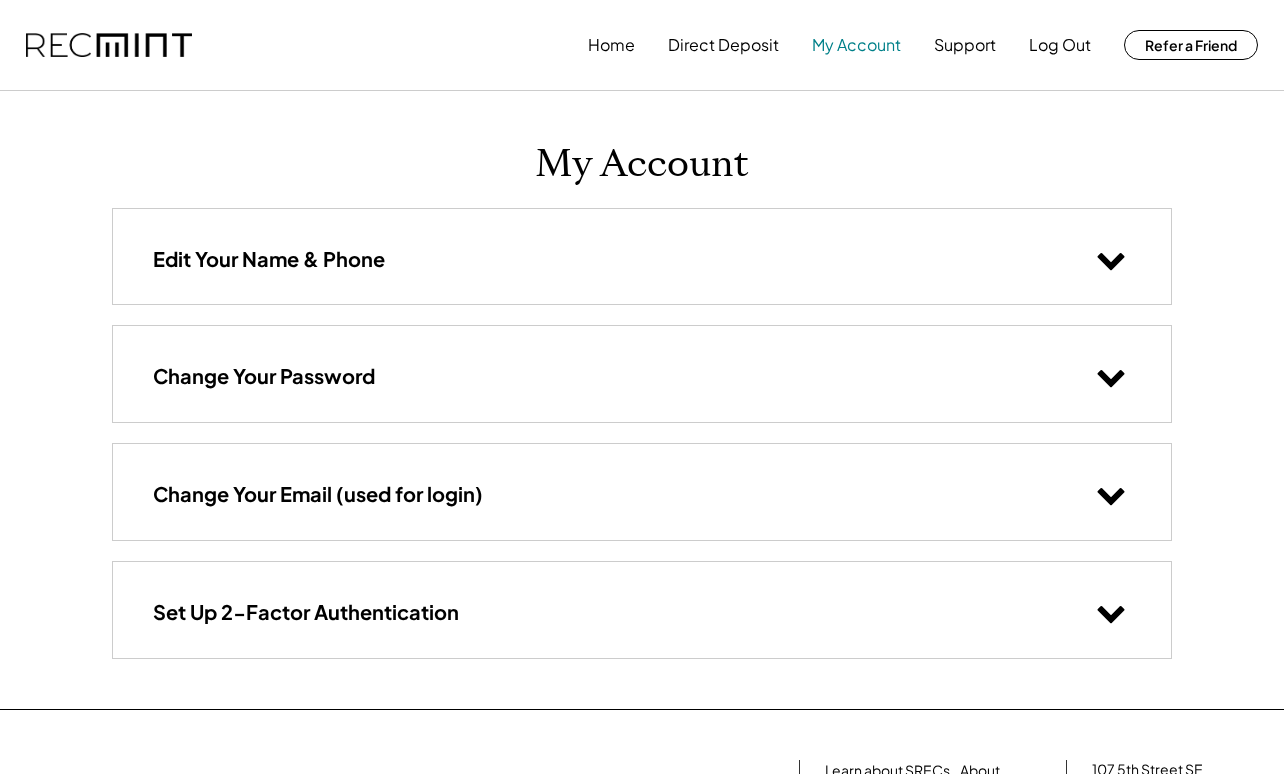 scroll, scrollTop: 0, scrollLeft: 0, axis: both 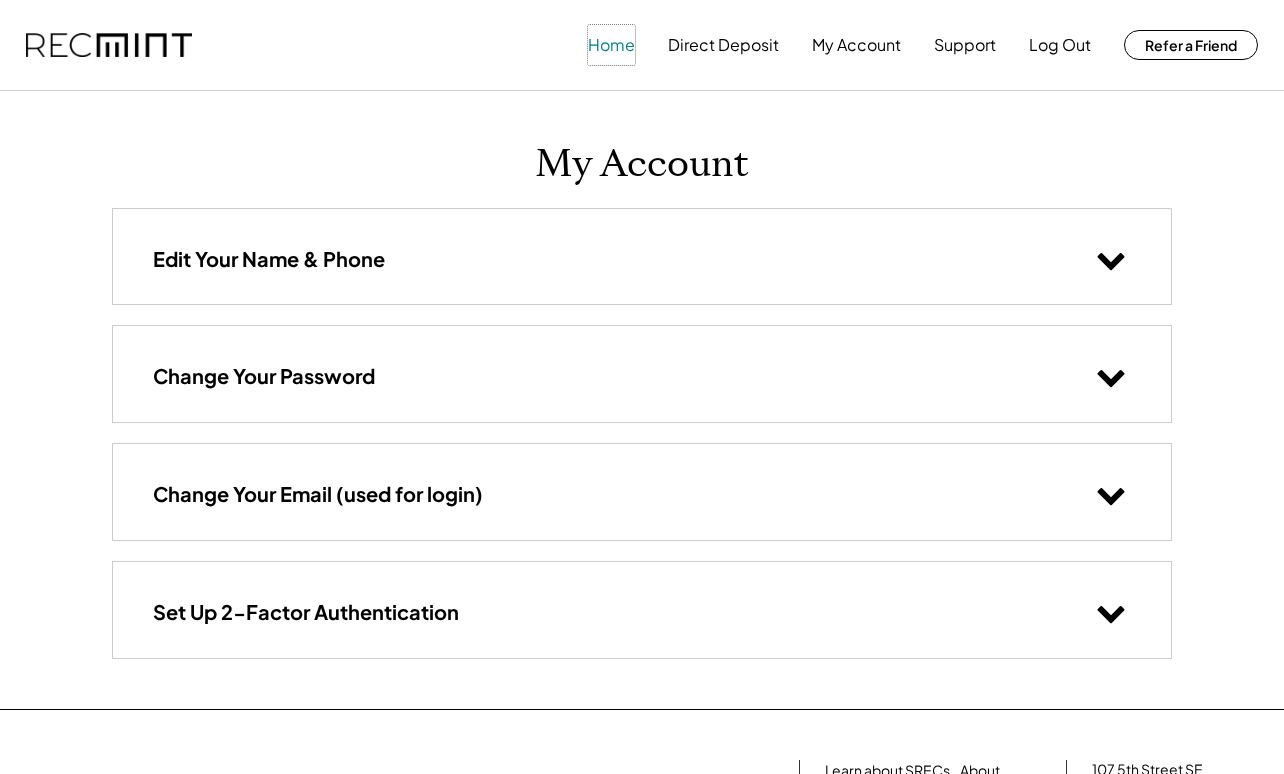 click on "Home" at bounding box center (611, 45) 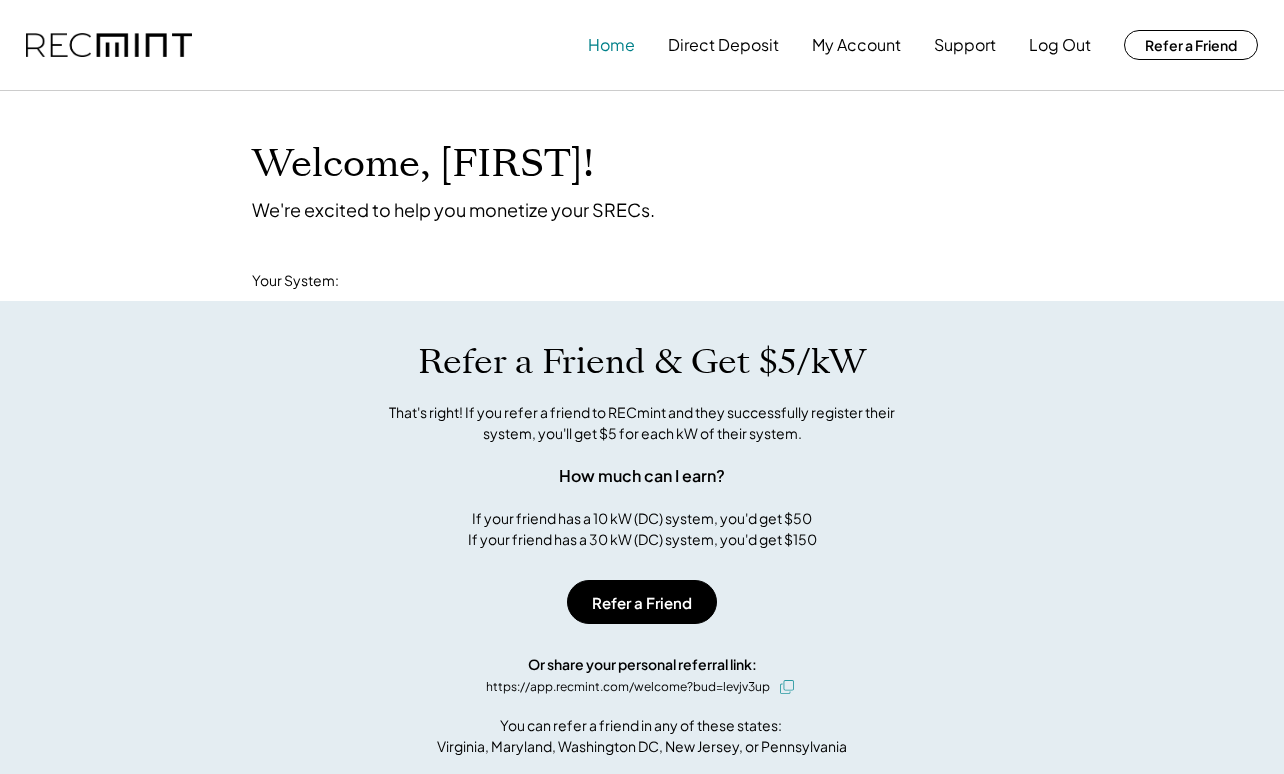 scroll, scrollTop: 0, scrollLeft: 0, axis: both 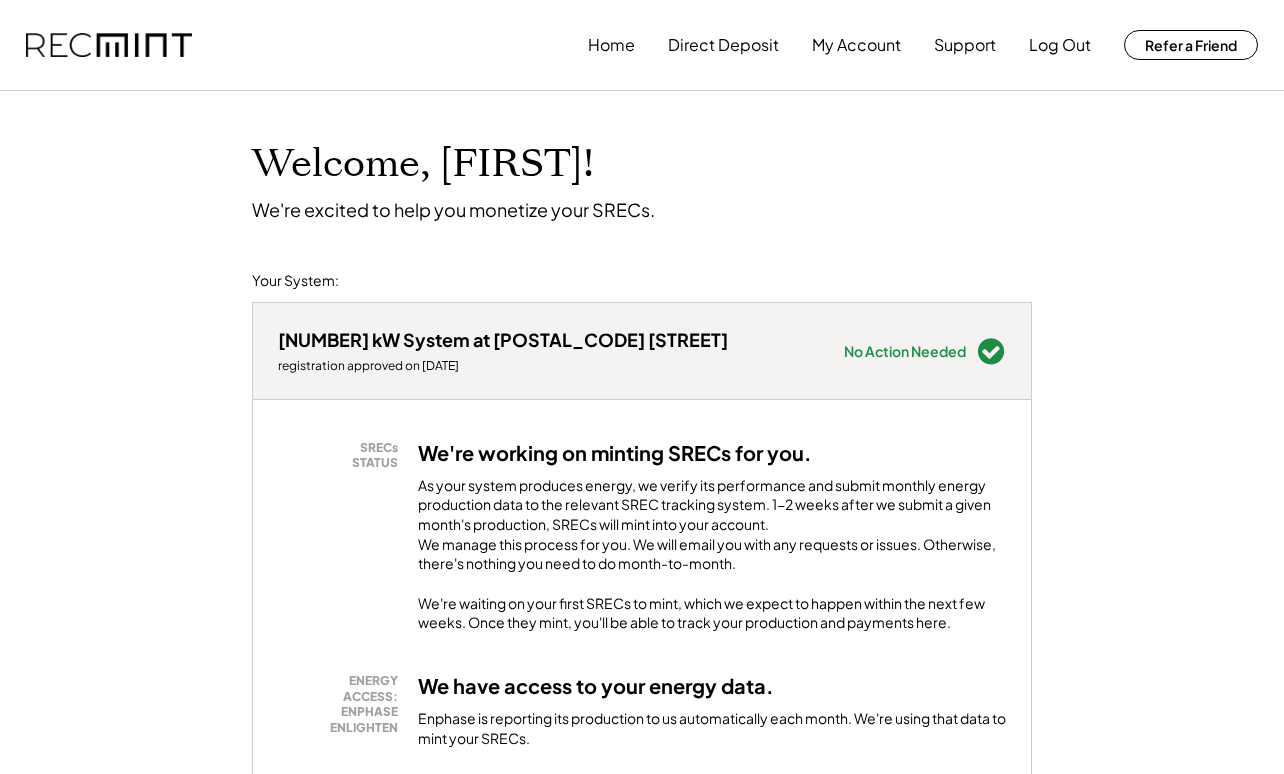 drag, startPoint x: 464, startPoint y: 352, endPoint x: 455, endPoint y: 366, distance: 16.643316 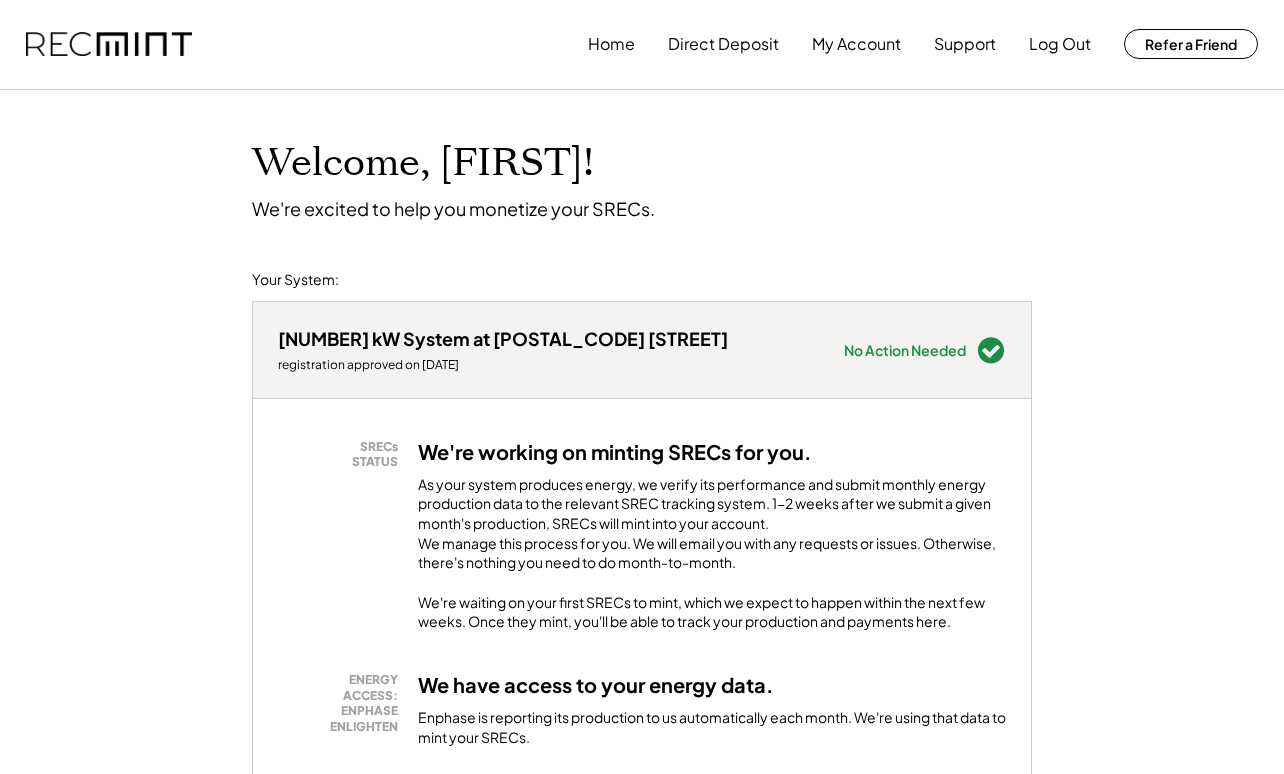 scroll, scrollTop: 0, scrollLeft: 0, axis: both 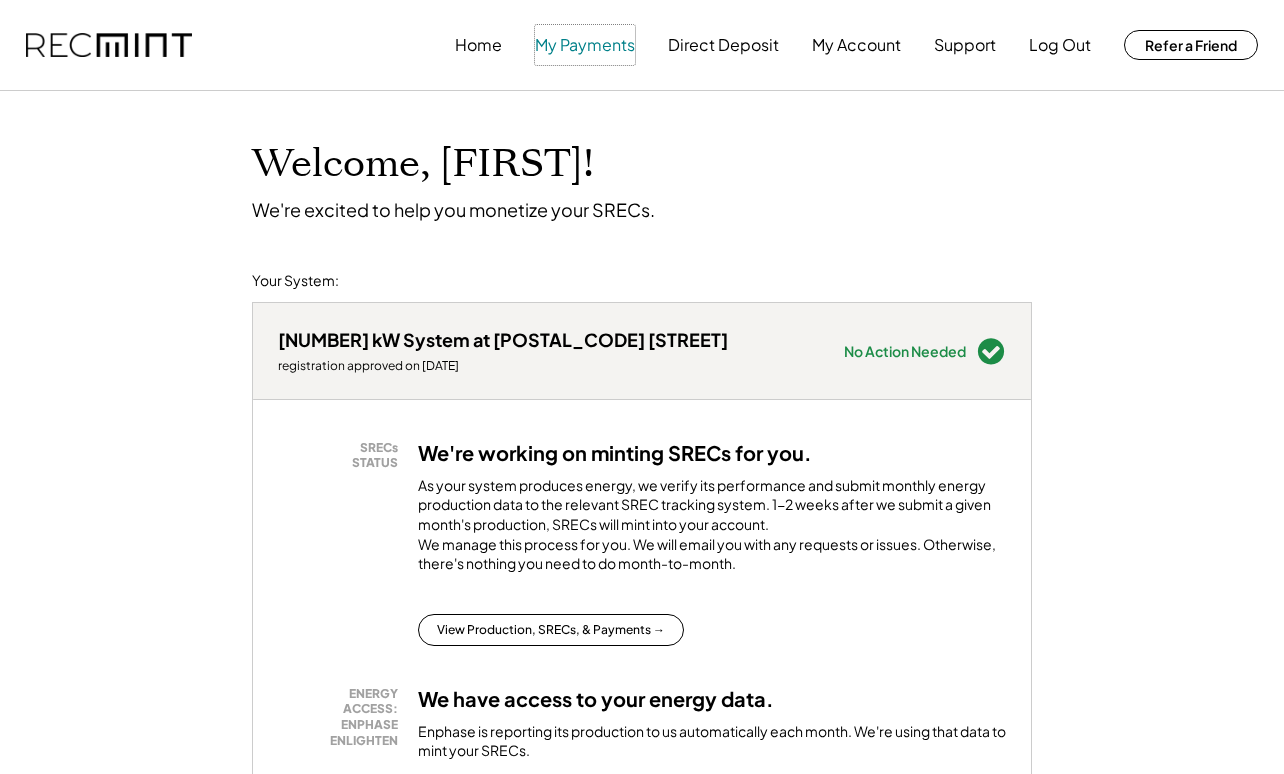 click on "My Payments" at bounding box center [585, 45] 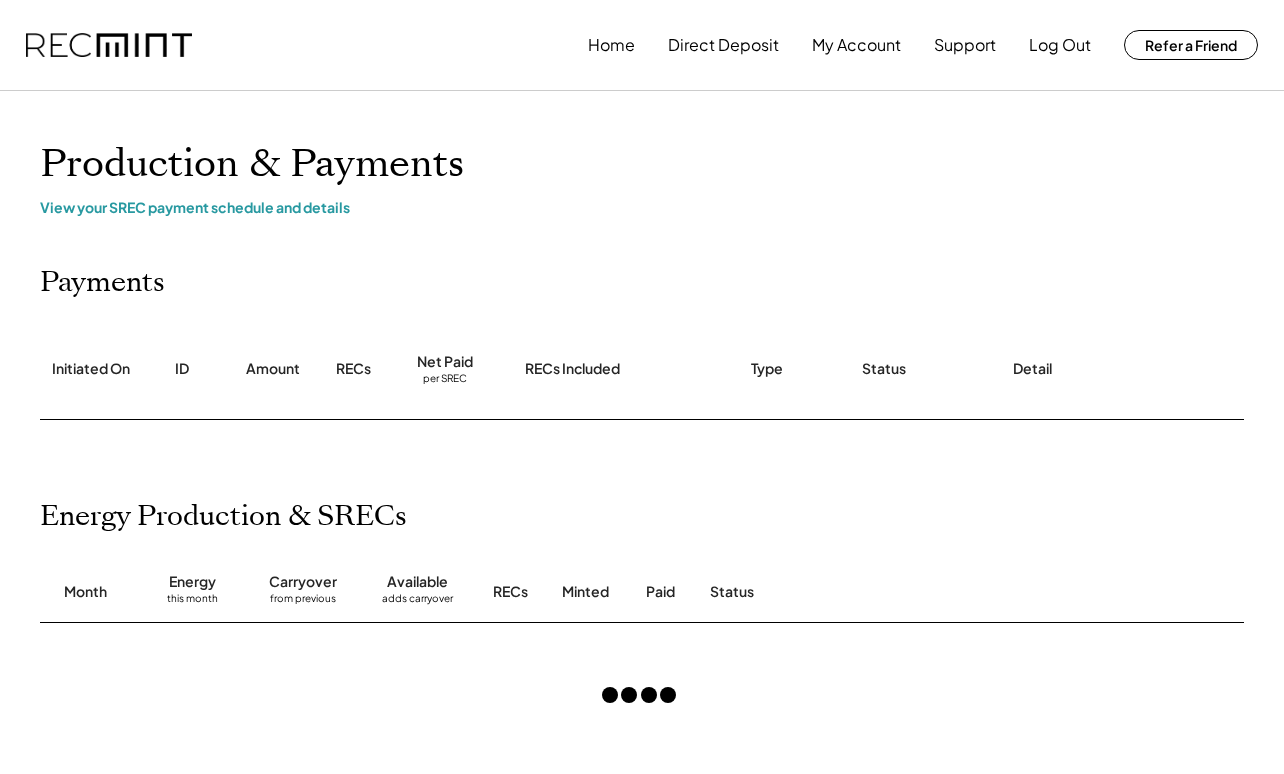 scroll, scrollTop: 0, scrollLeft: 0, axis: both 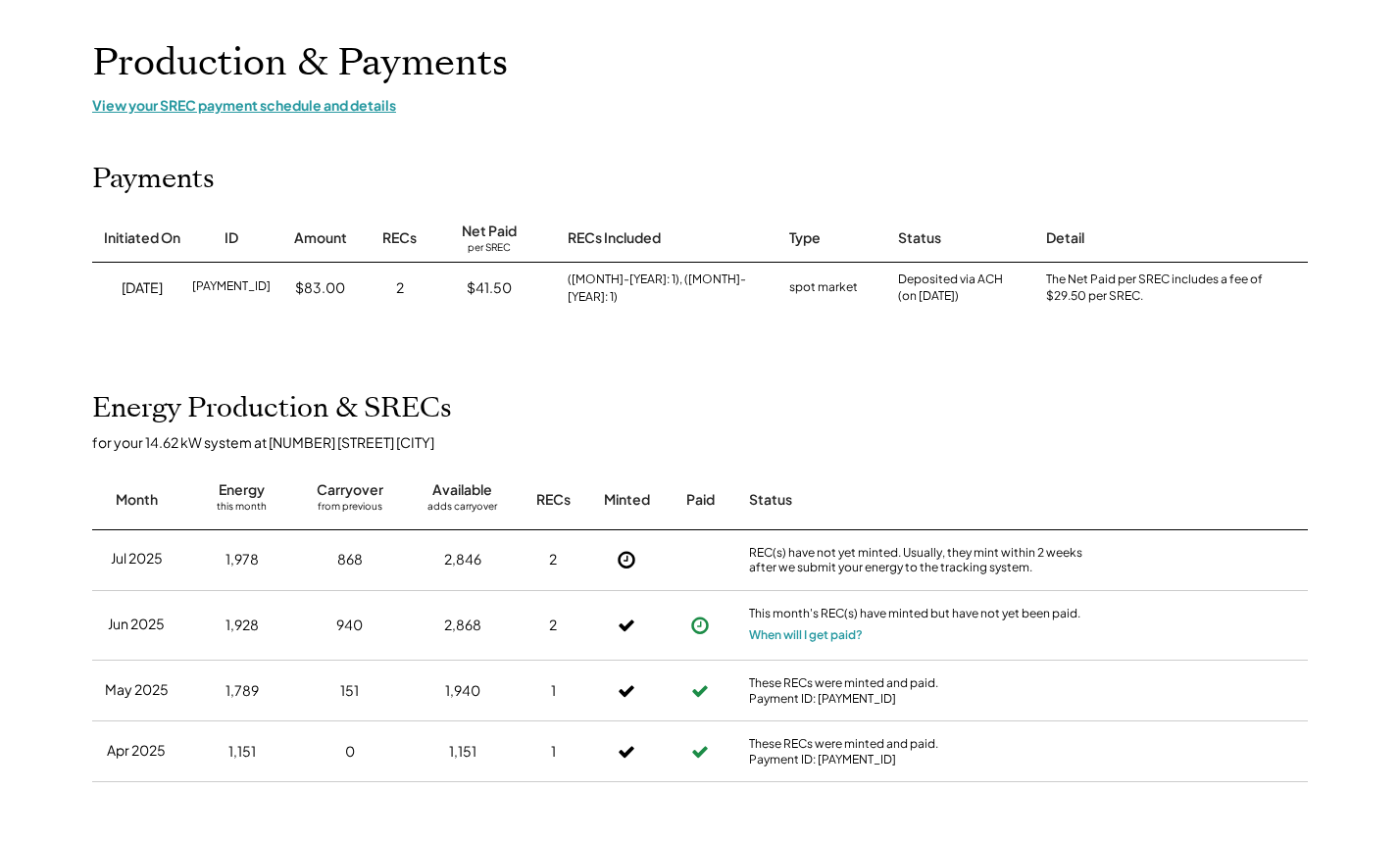 drag, startPoint x: 232, startPoint y: 105, endPoint x: 781, endPoint y: 129, distance: 549.52434 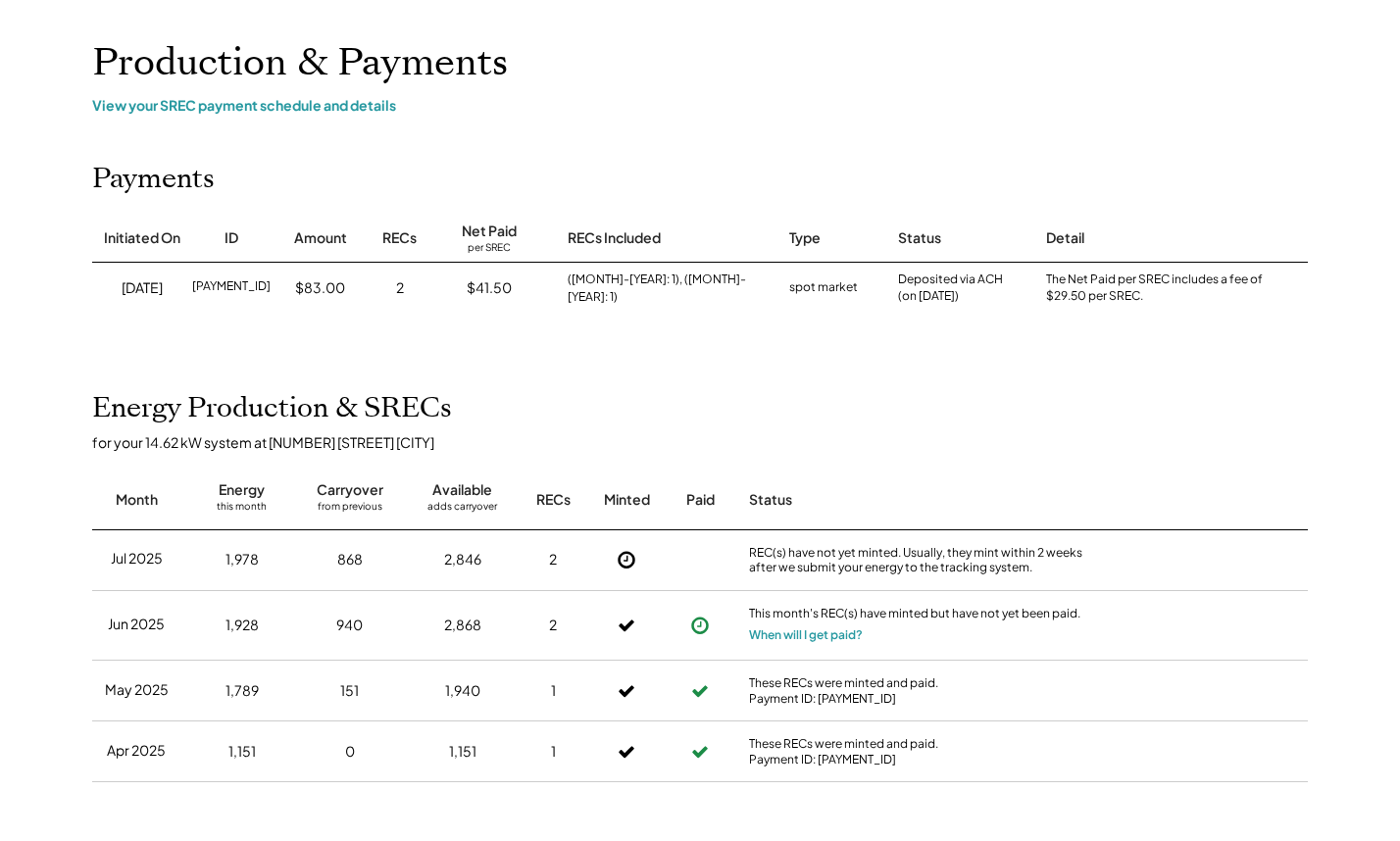 click on "Production & Payments" at bounding box center [700, 63] 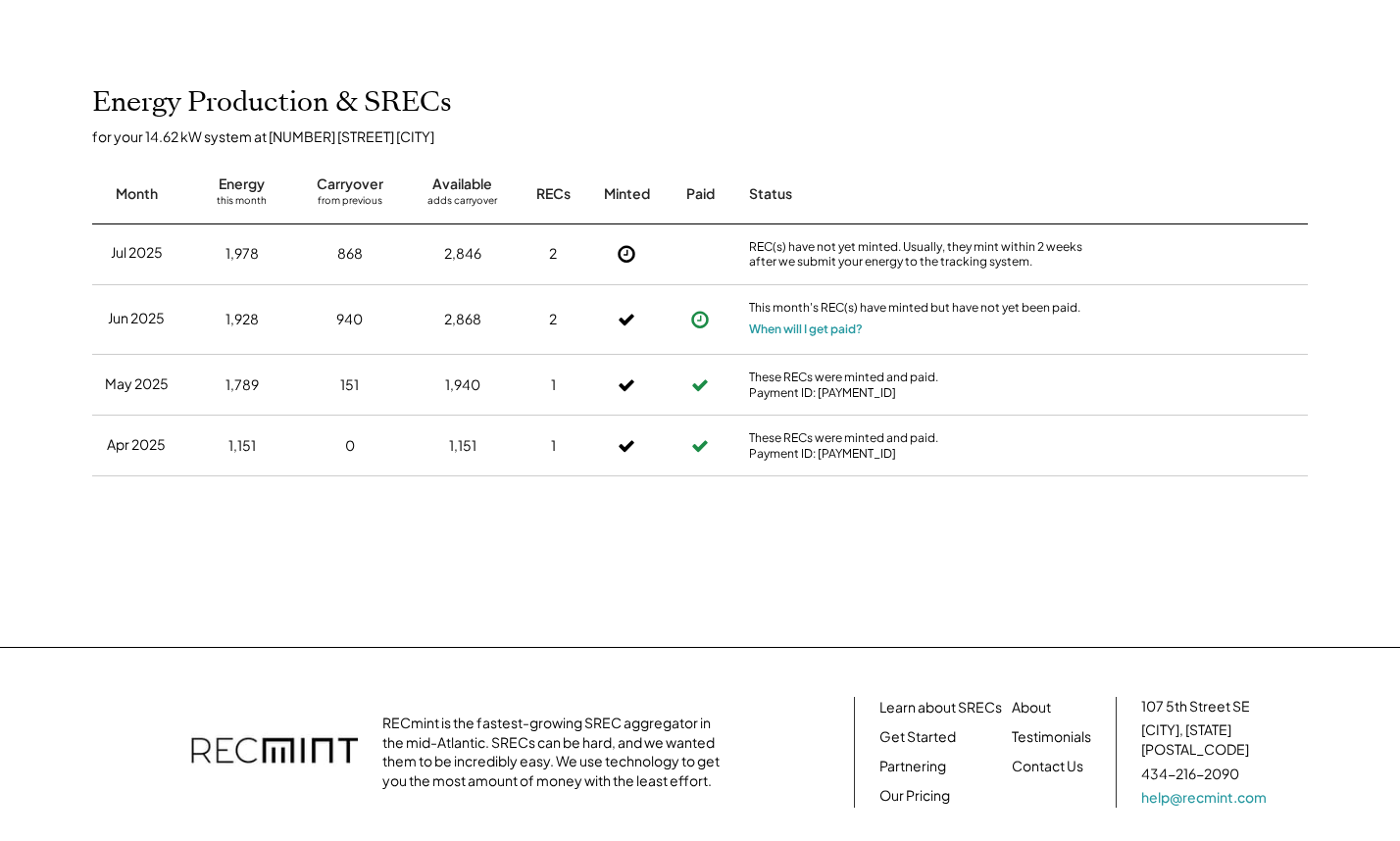 scroll, scrollTop: 490, scrollLeft: 0, axis: vertical 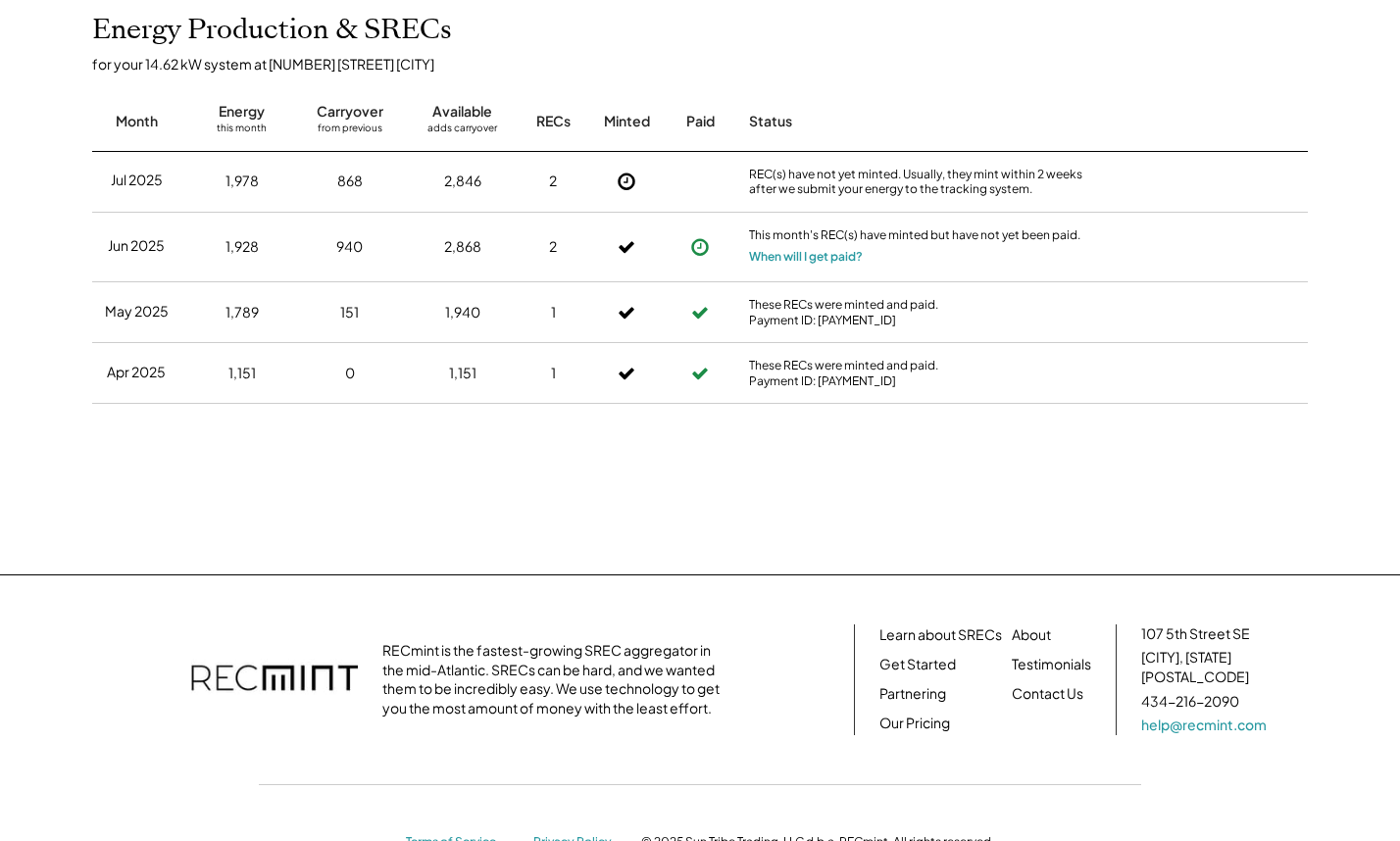 click on "for your 14.62 kW system at 10016 Running Sand Knl" at bounding box center (710, 64) 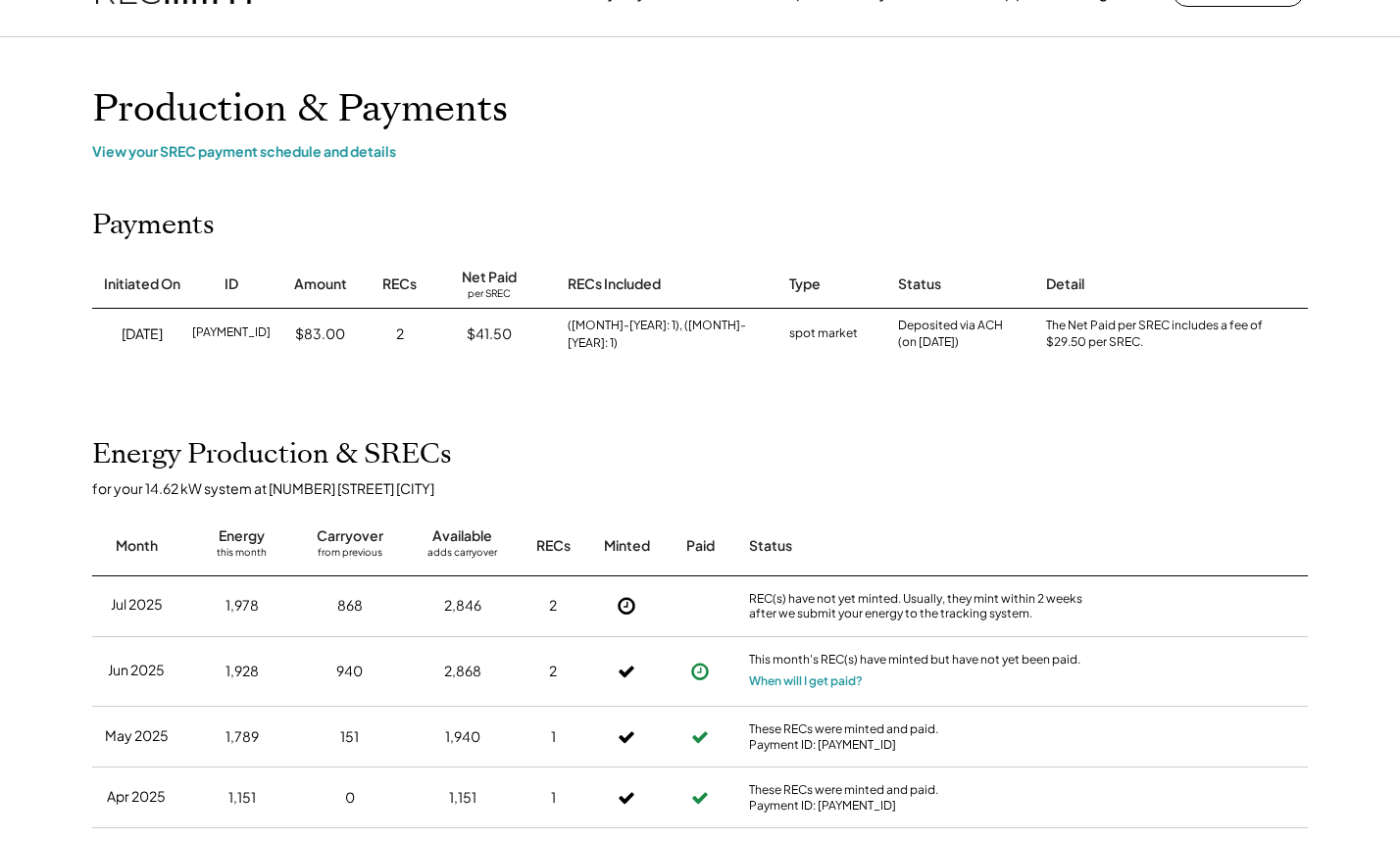 scroll, scrollTop: 0, scrollLeft: 0, axis: both 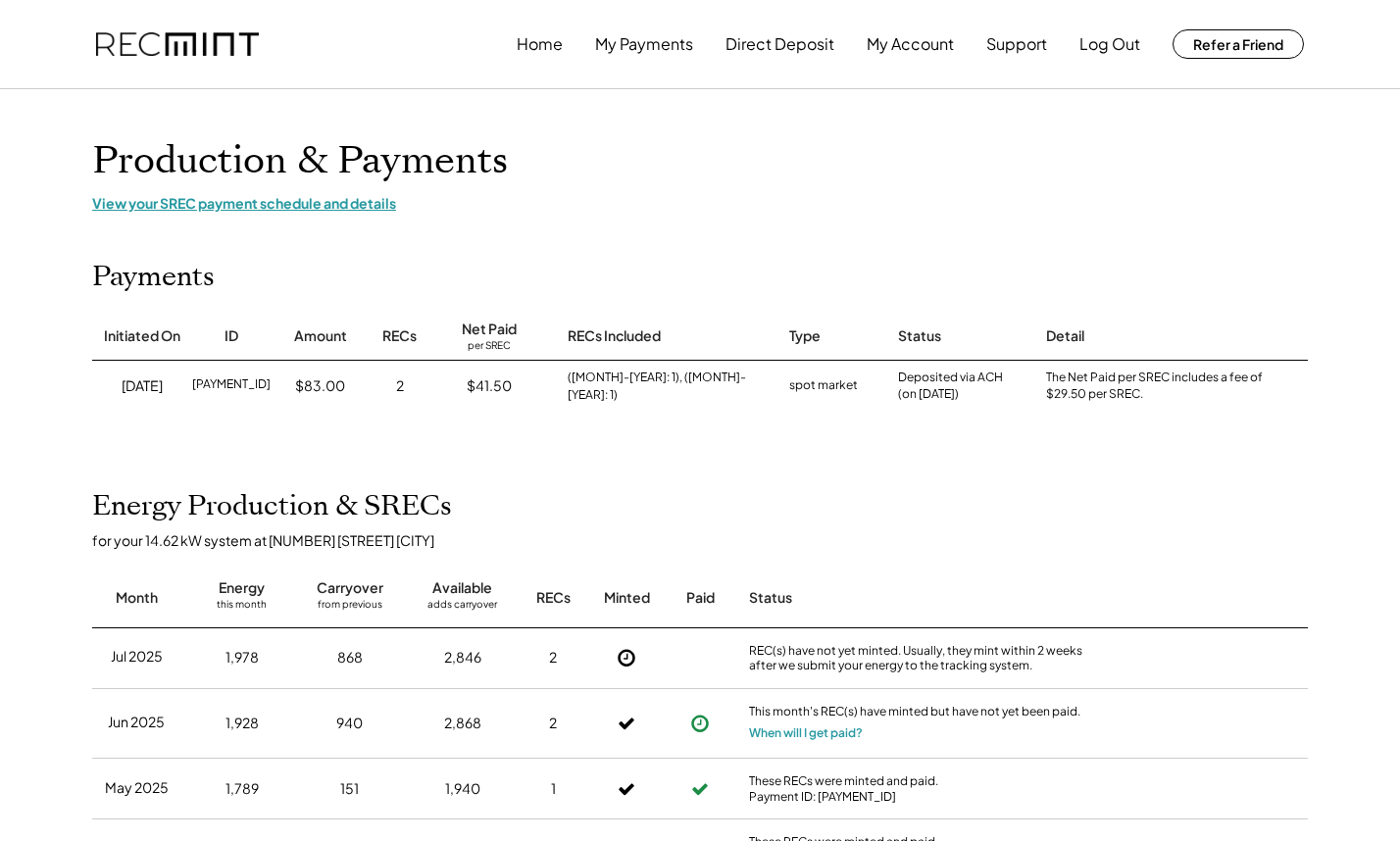 click on "View your SREC payment schedule and details" at bounding box center [700, 203] 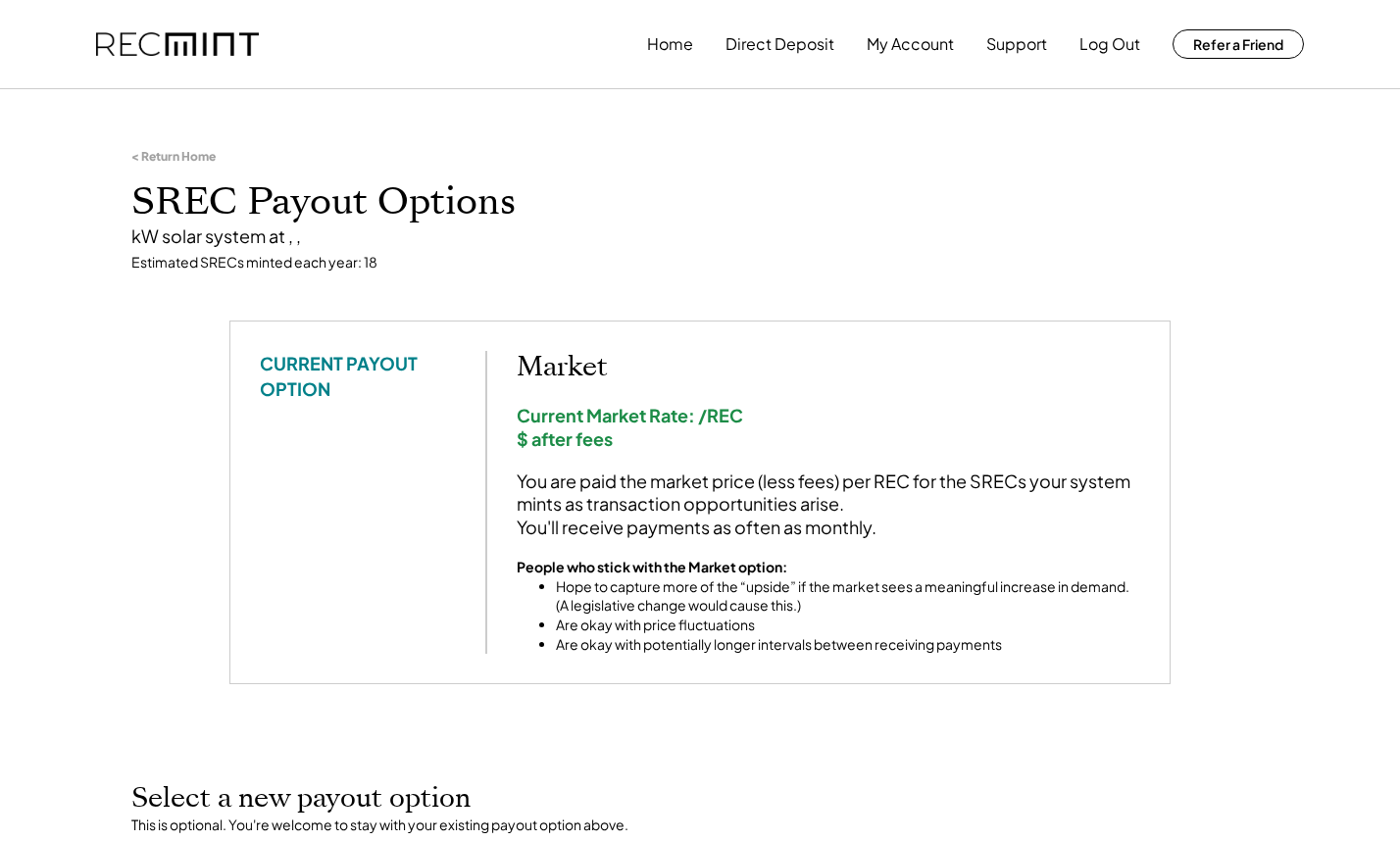 scroll, scrollTop: 0, scrollLeft: 0, axis: both 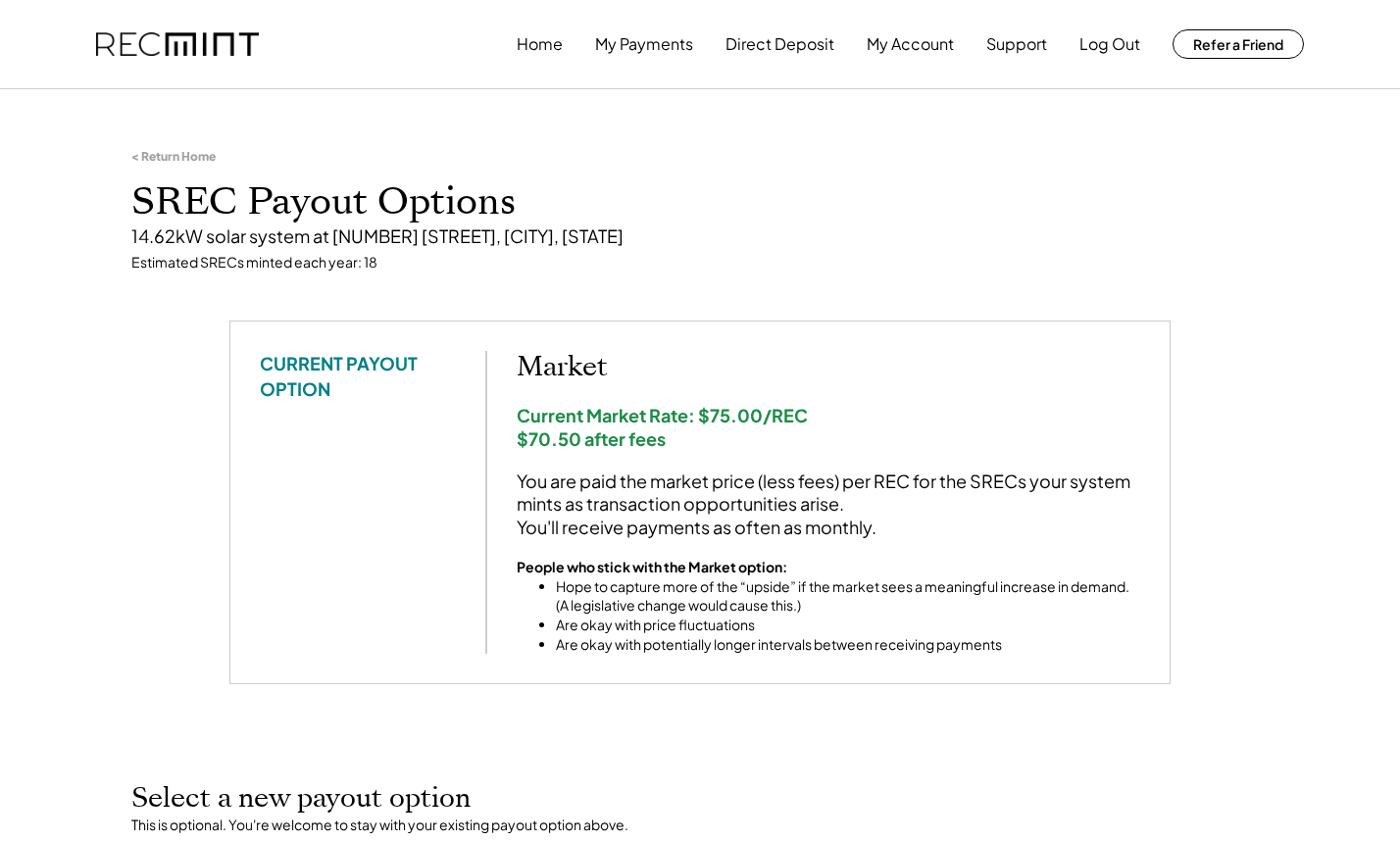 click on "< Return Home SREC Payout Options 14.62kW solar system at [NUMBER] [STREET], [CITY], [STATE] Estimated SRECs minted each year: 18" at bounding box center [700, 210] 